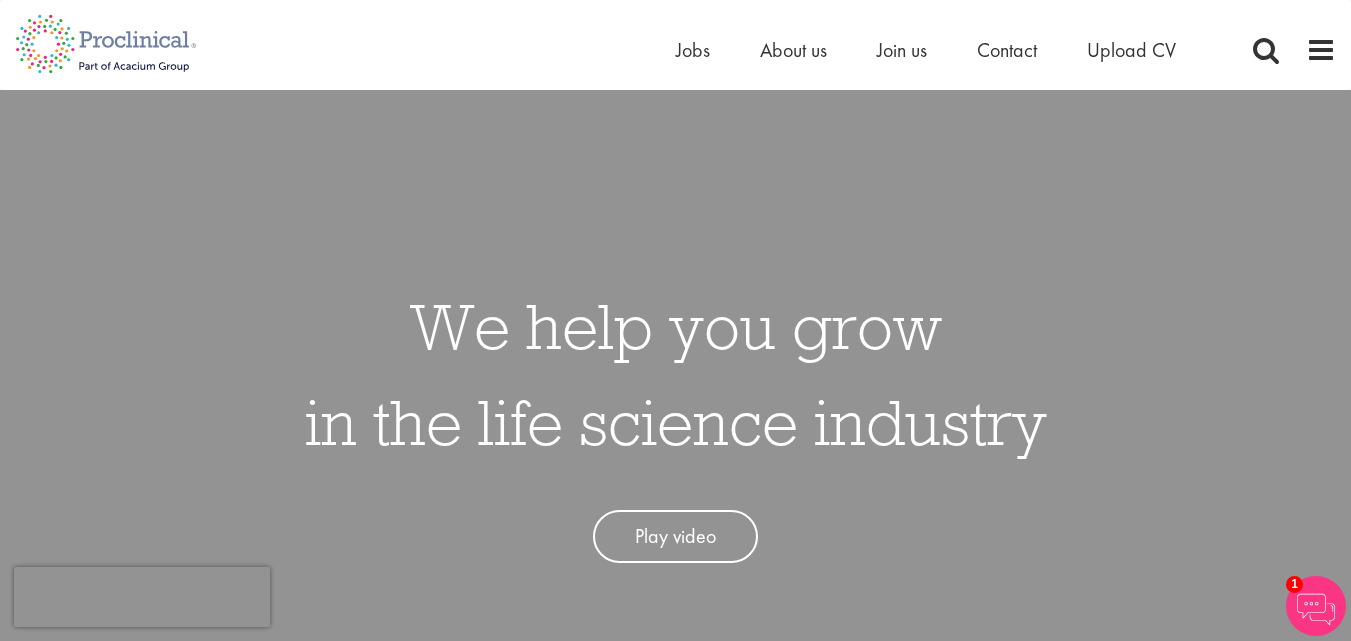 scroll, scrollTop: 0, scrollLeft: 0, axis: both 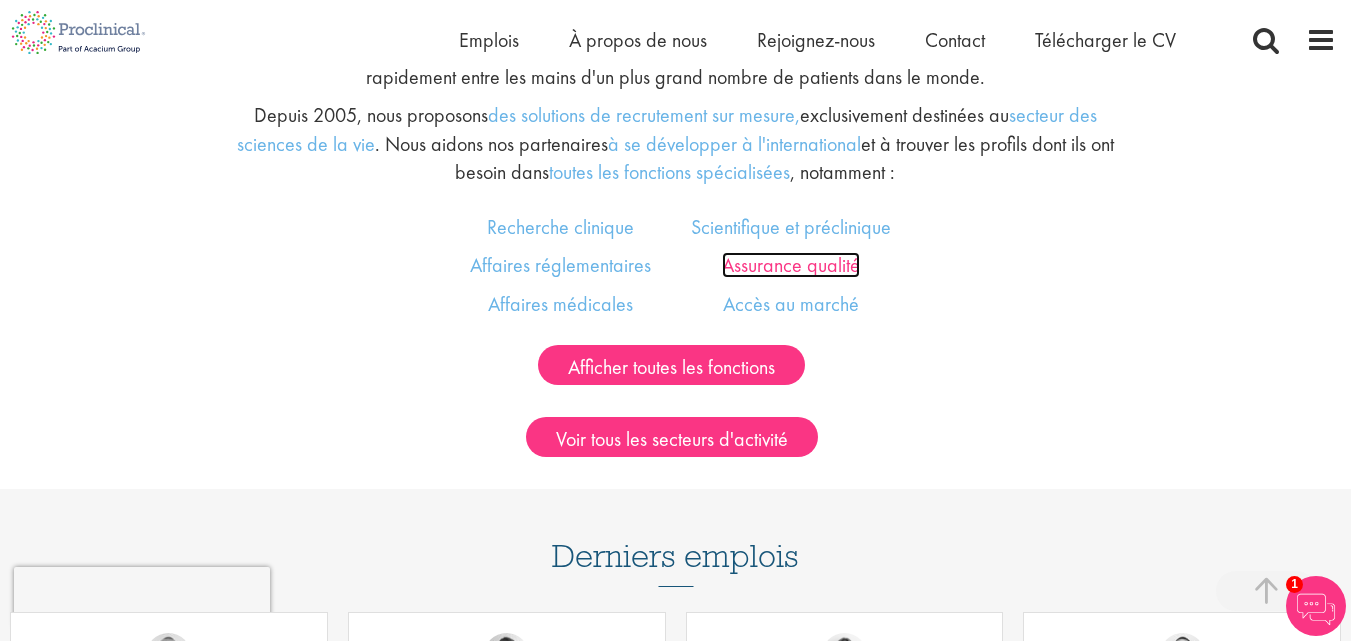 click on "Assurance qualité" at bounding box center [791, 265] 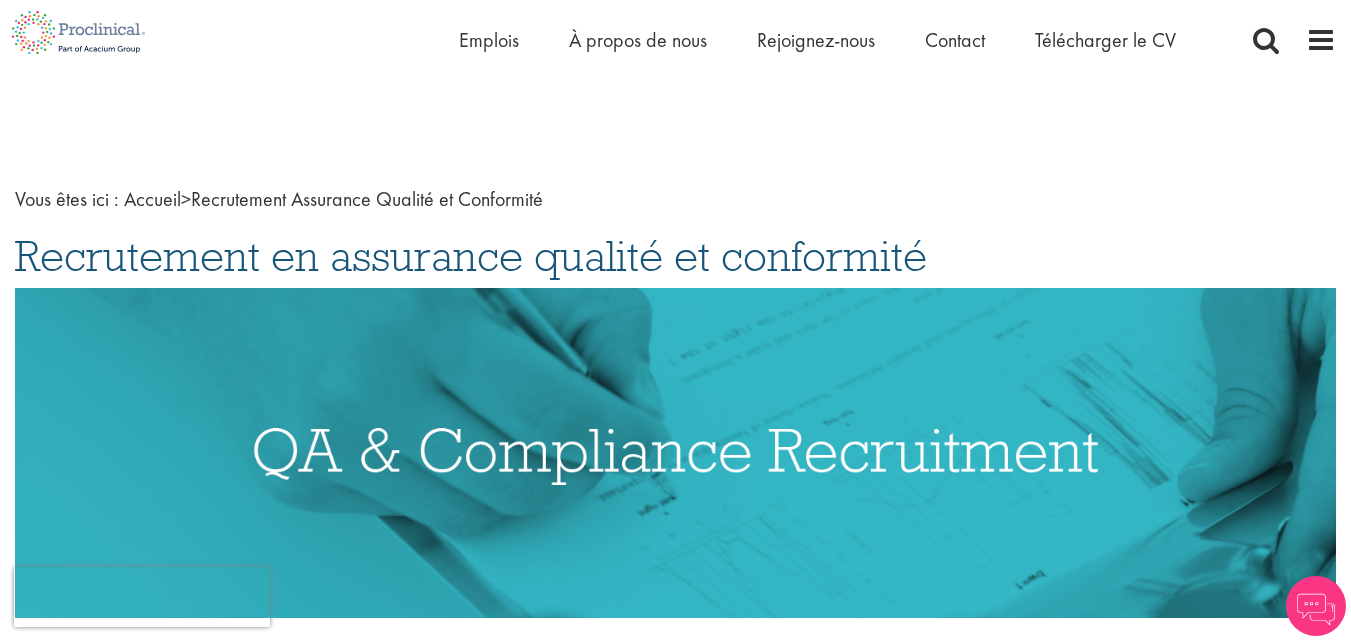 scroll, scrollTop: 560, scrollLeft: 0, axis: vertical 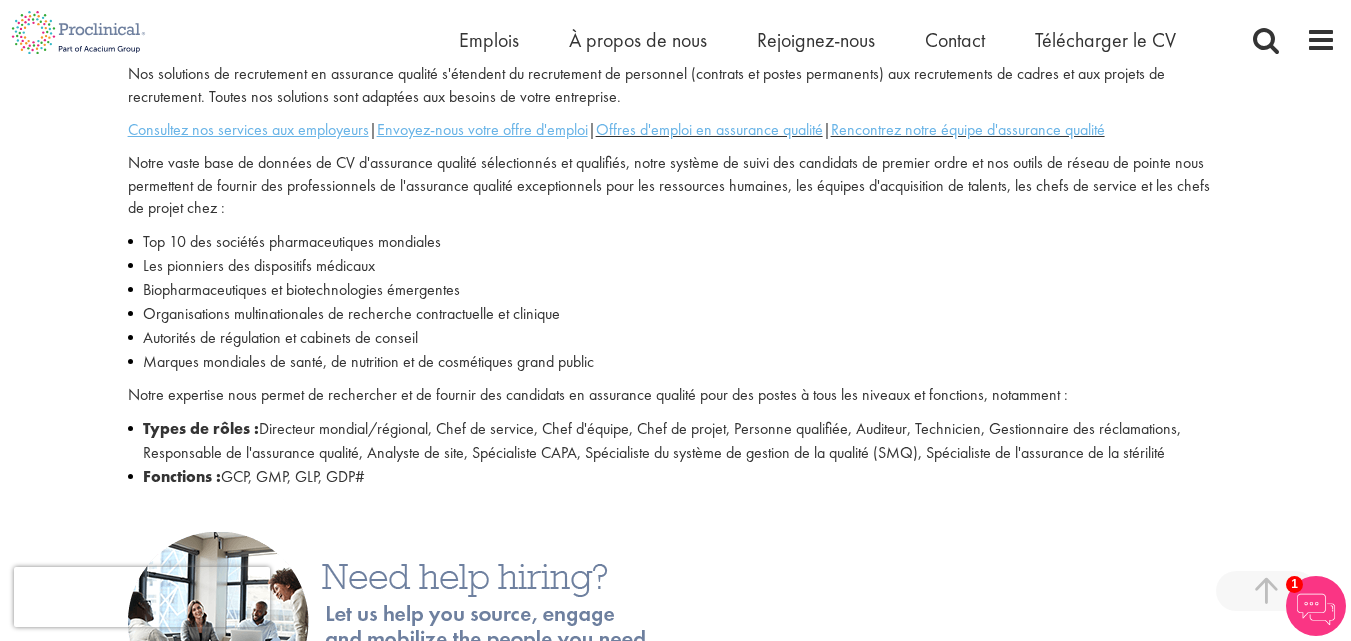 drag, startPoint x: 0, startPoint y: 0, endPoint x: 1365, endPoint y: 212, distance: 1381.3649 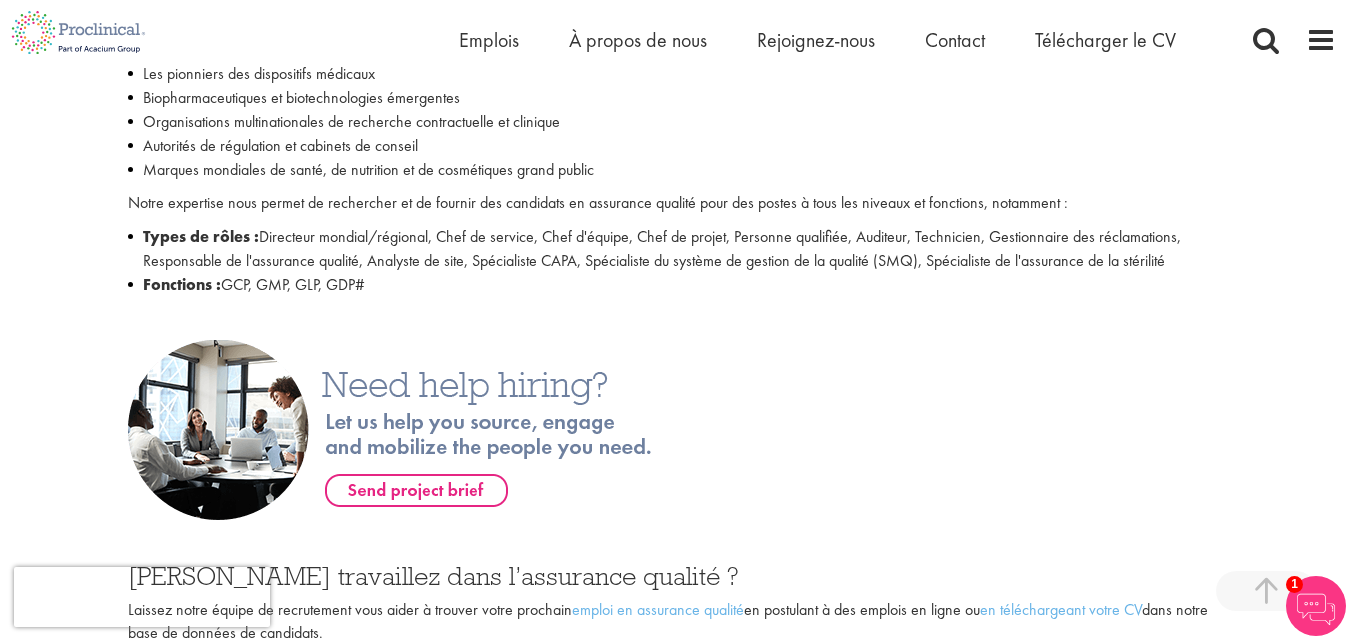 scroll, scrollTop: 937, scrollLeft: 0, axis: vertical 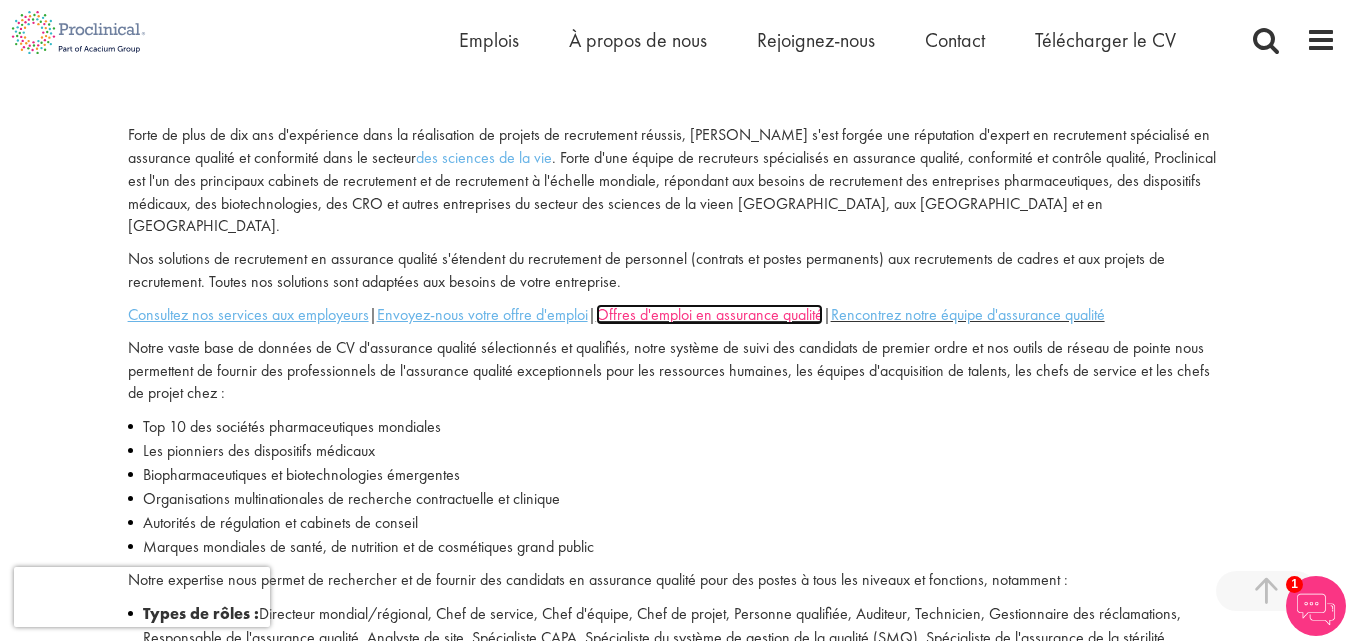 click on "Offres d'emploi en assurance qualité" at bounding box center (709, 314) 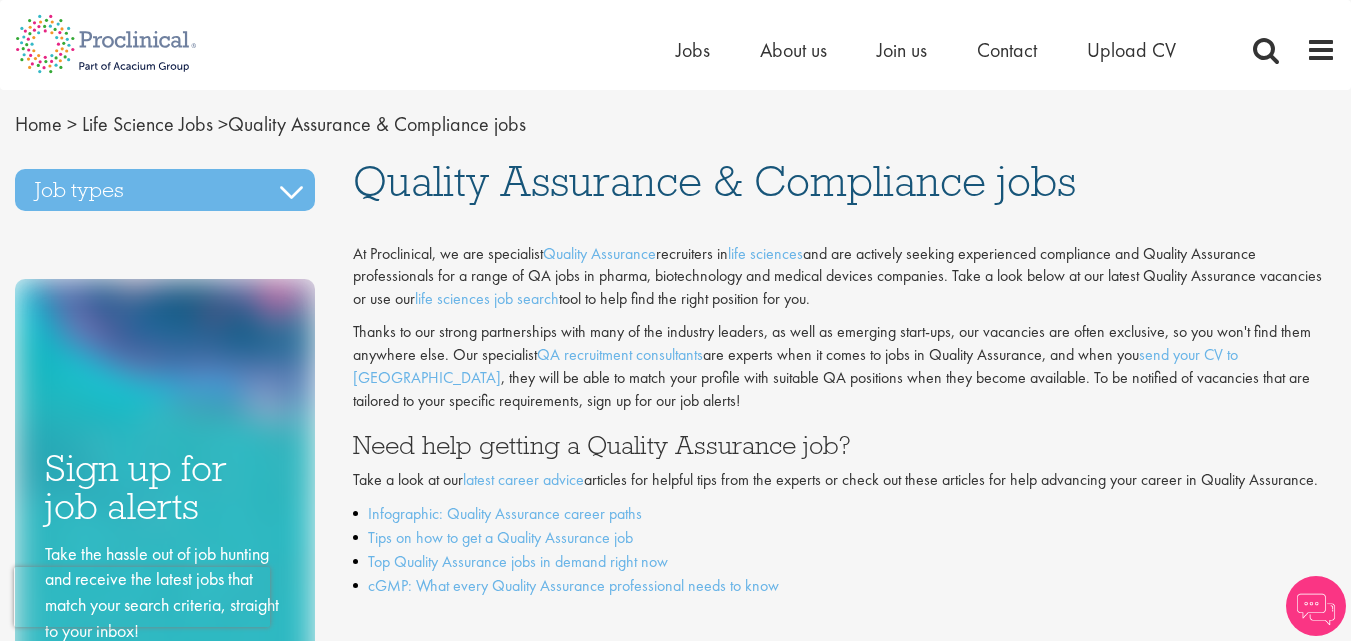 scroll, scrollTop: 0, scrollLeft: 0, axis: both 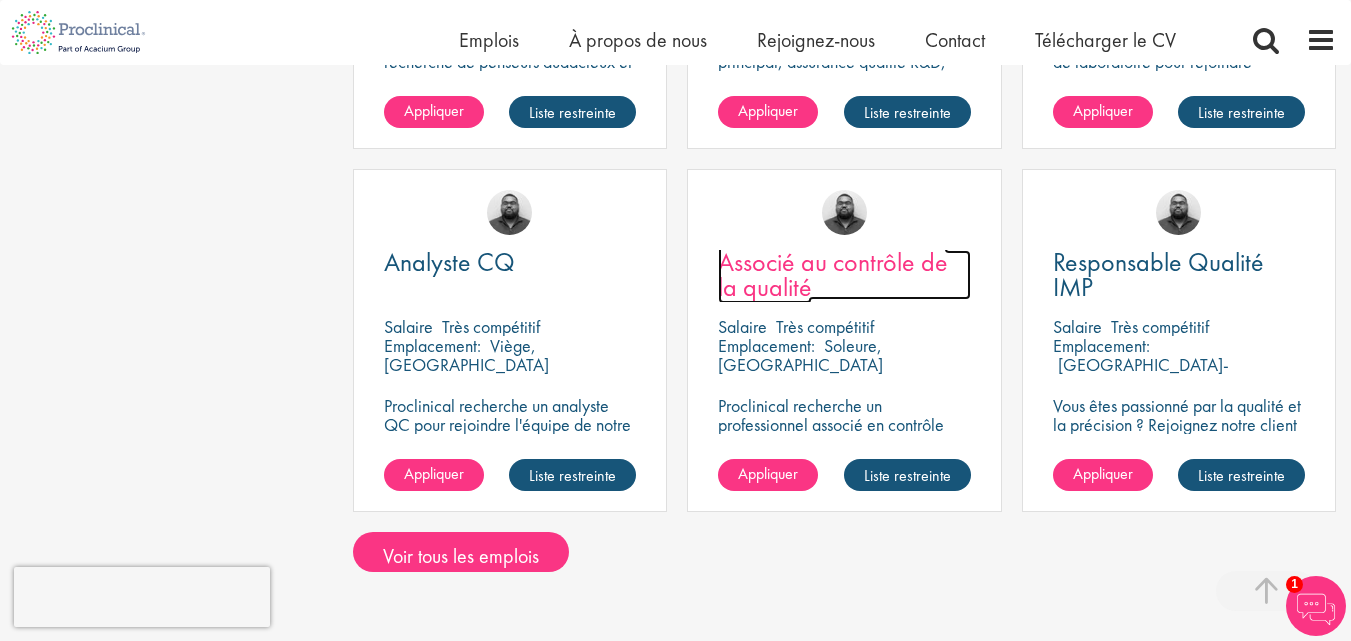 click on "Associé au contrôle de la qualité" at bounding box center [833, 274] 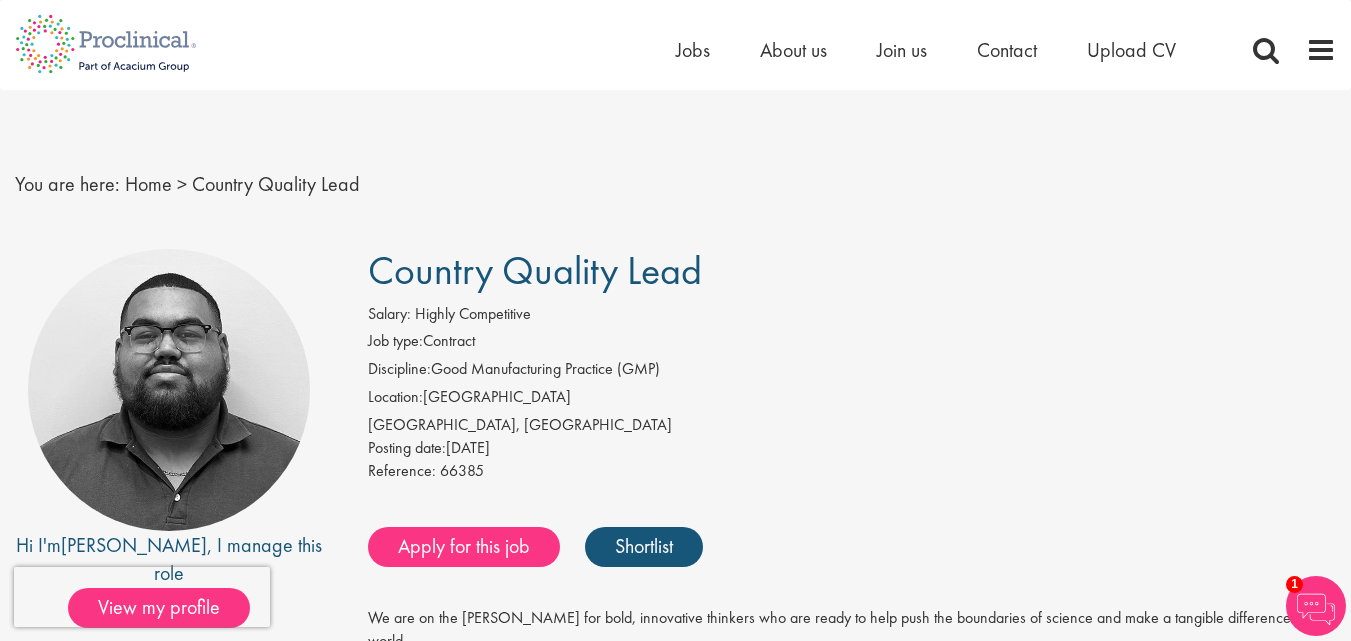 scroll, scrollTop: 0, scrollLeft: 0, axis: both 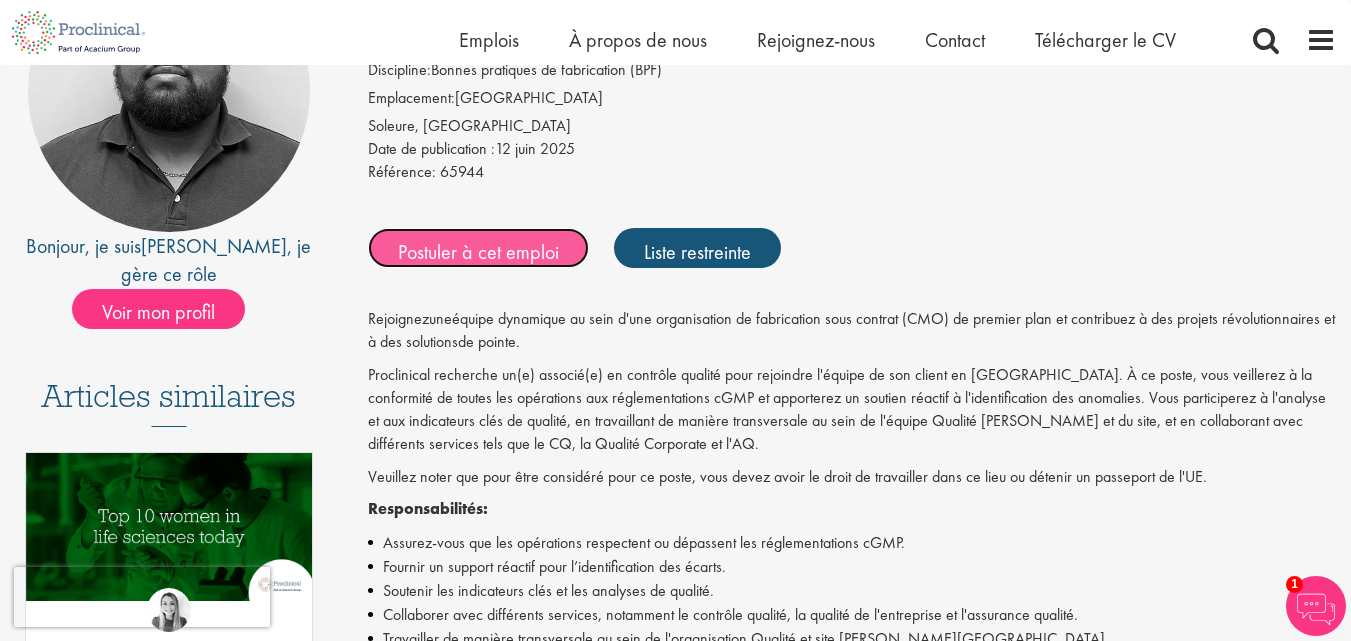 click on "Postuler à cet emploi" at bounding box center (478, 251) 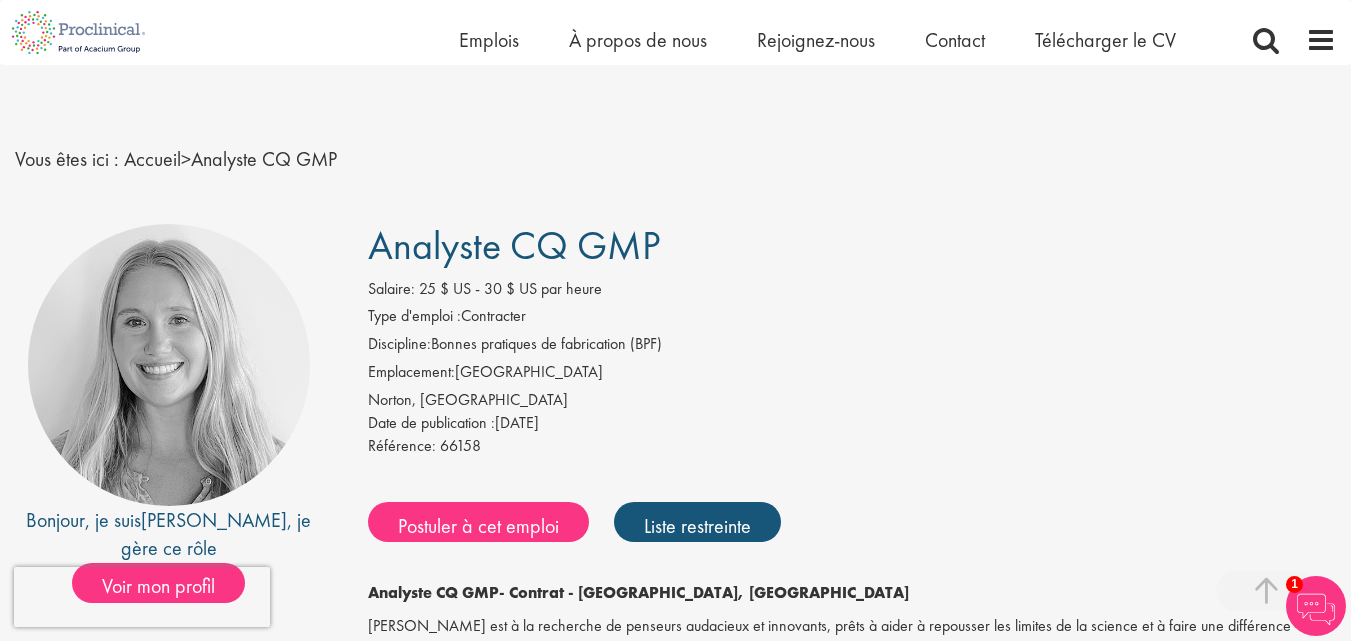 scroll, scrollTop: 1054, scrollLeft: 0, axis: vertical 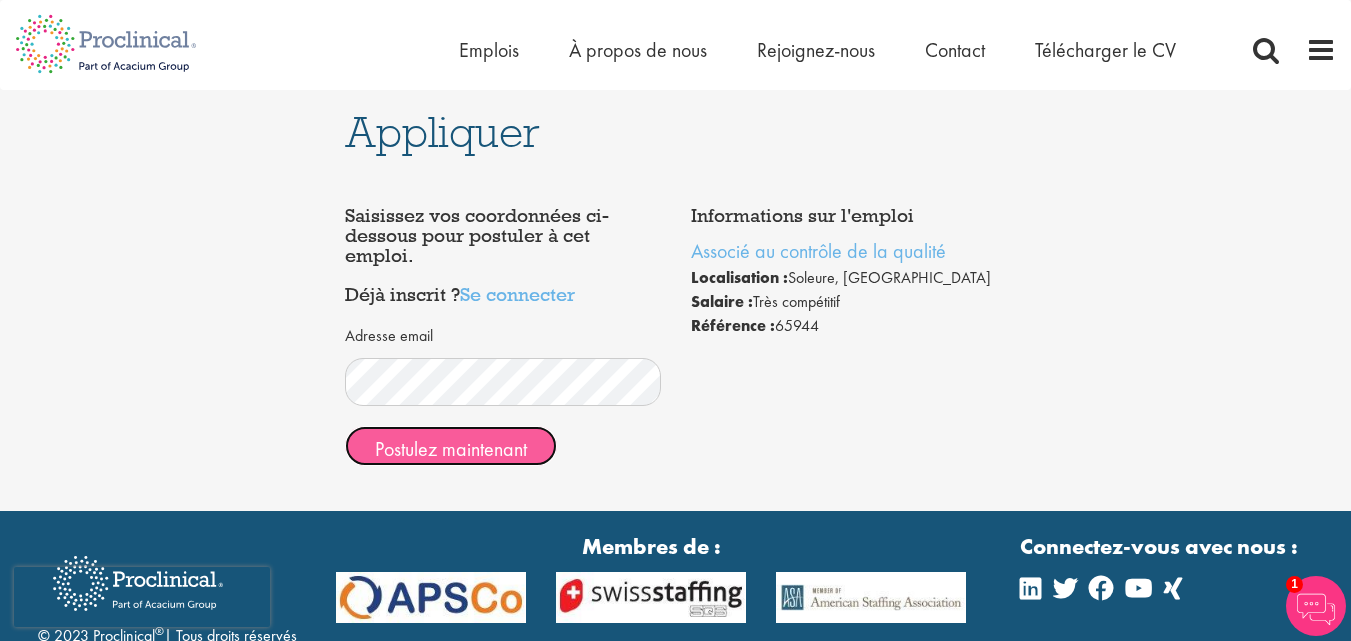 click on "Postulez maintenant" at bounding box center (451, 449) 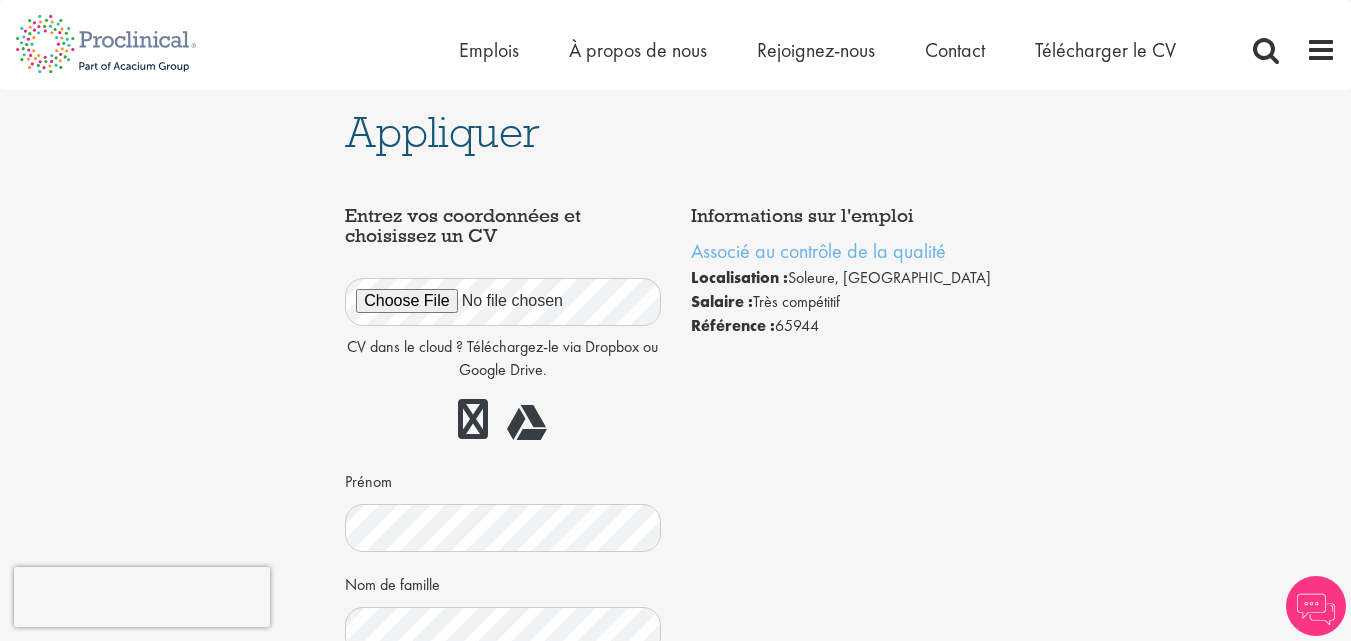 scroll, scrollTop: 0, scrollLeft: 0, axis: both 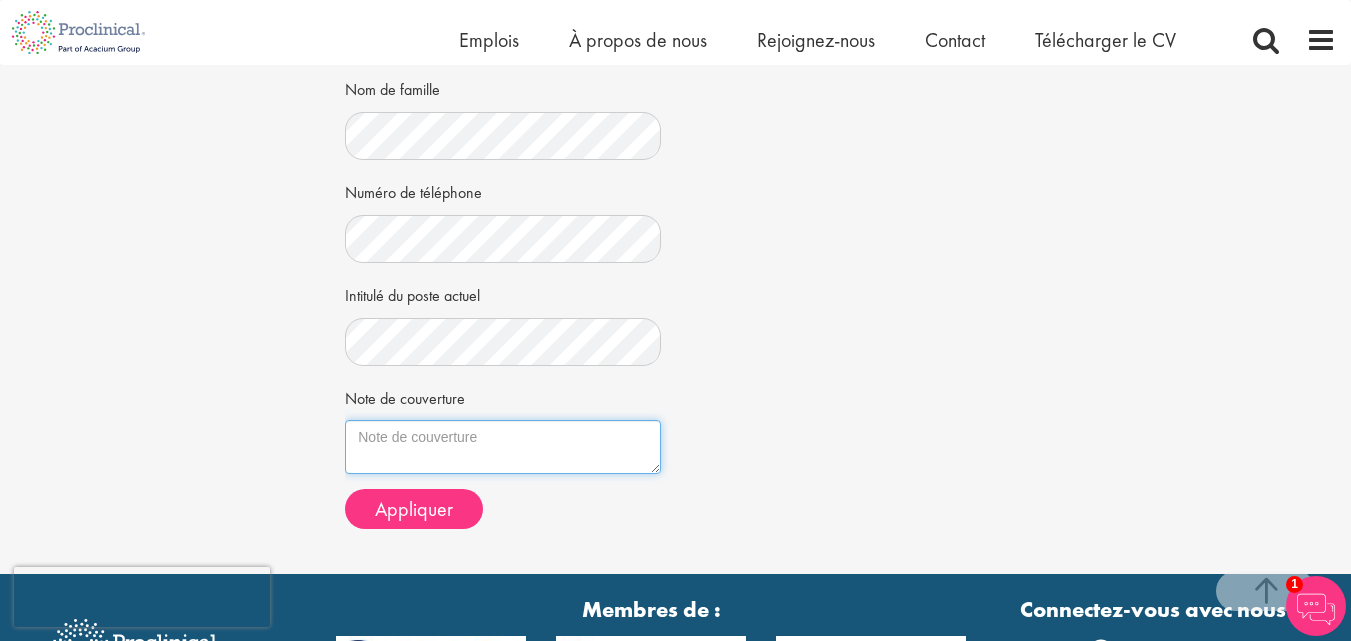 click on "Note de couverture" at bounding box center (502, 447) 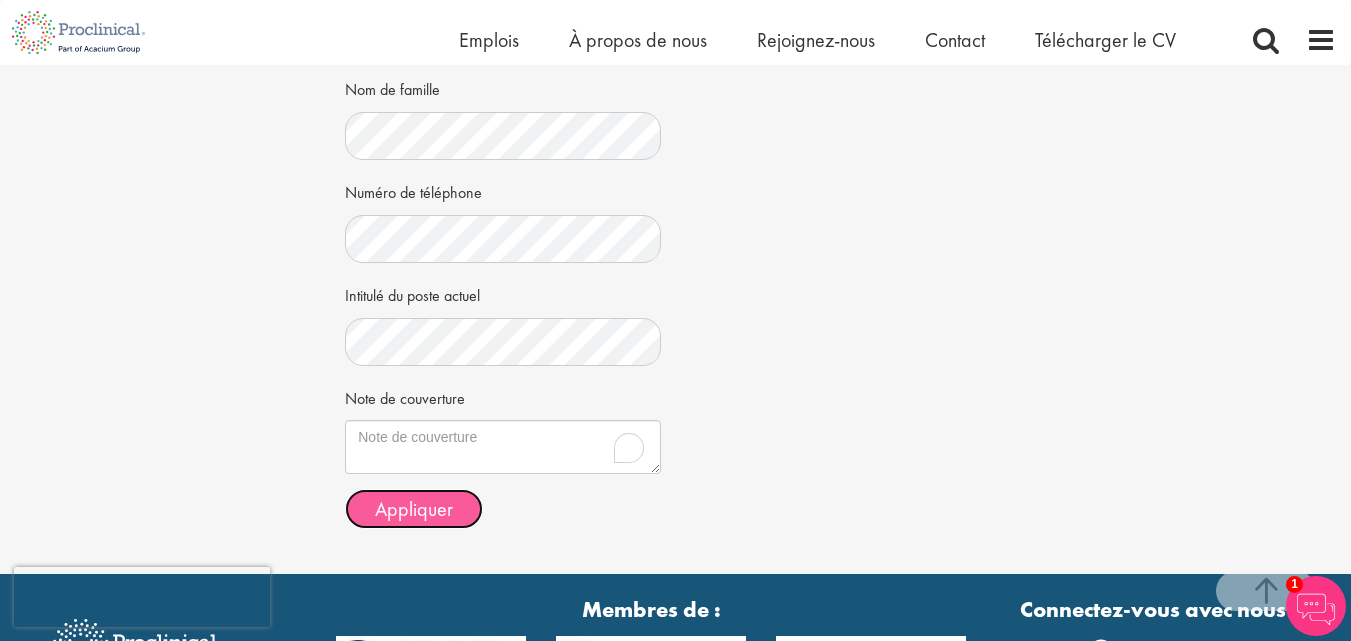 click on "Appliquer" at bounding box center (414, 509) 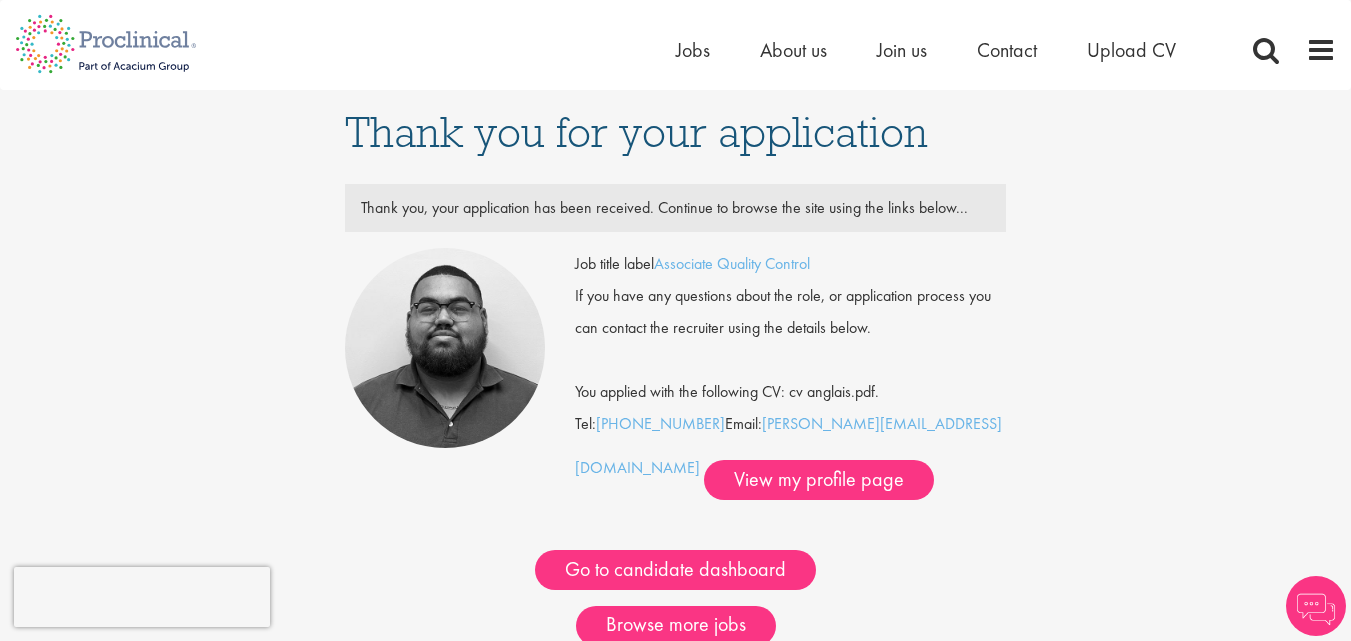 scroll, scrollTop: 0, scrollLeft: 0, axis: both 